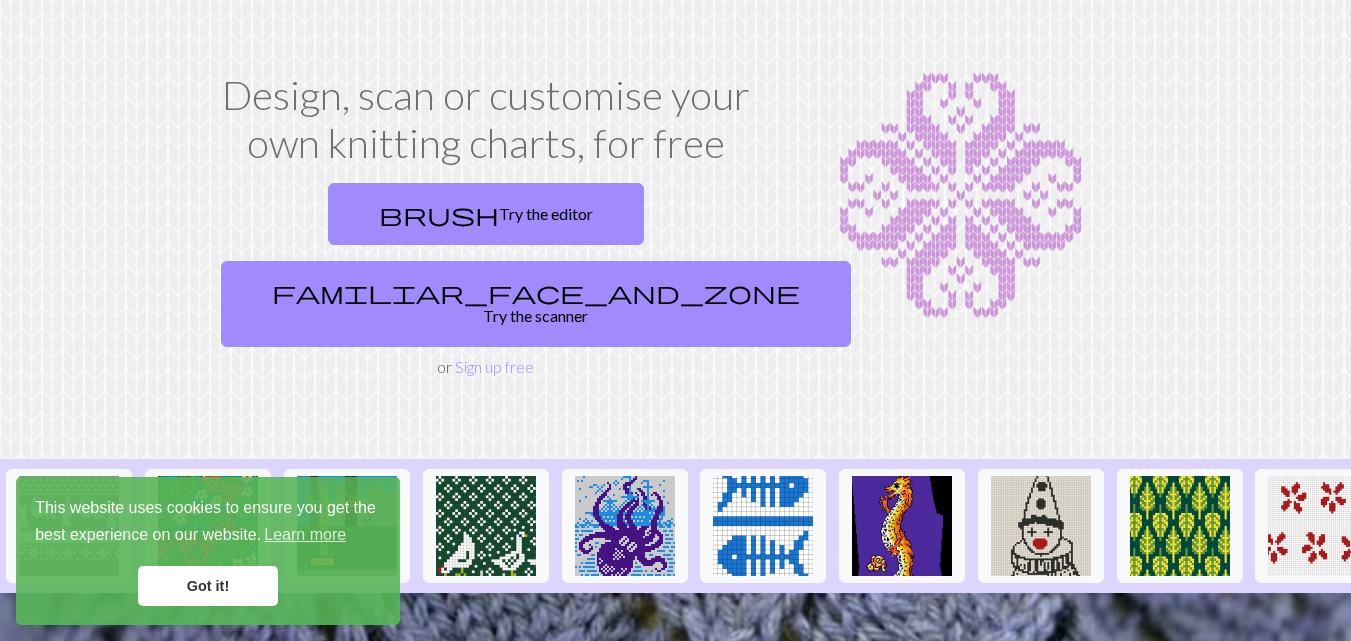 scroll, scrollTop: 100, scrollLeft: 0, axis: vertical 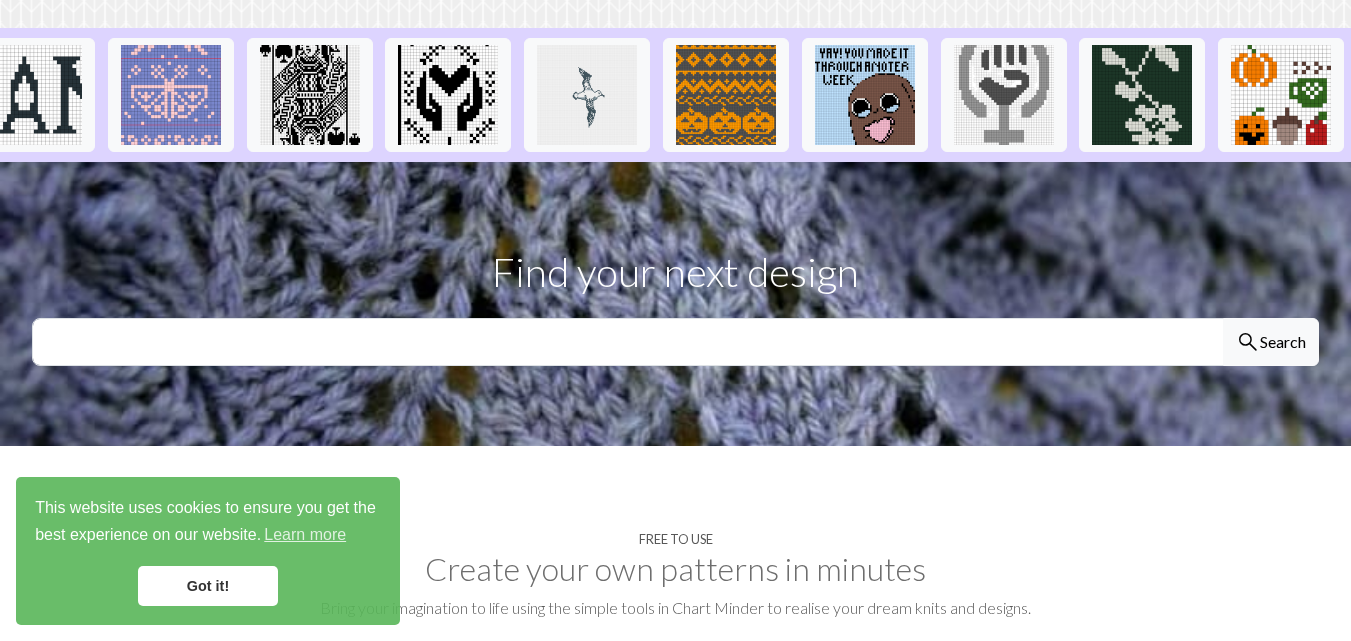 click on "Got it!" at bounding box center (208, 586) 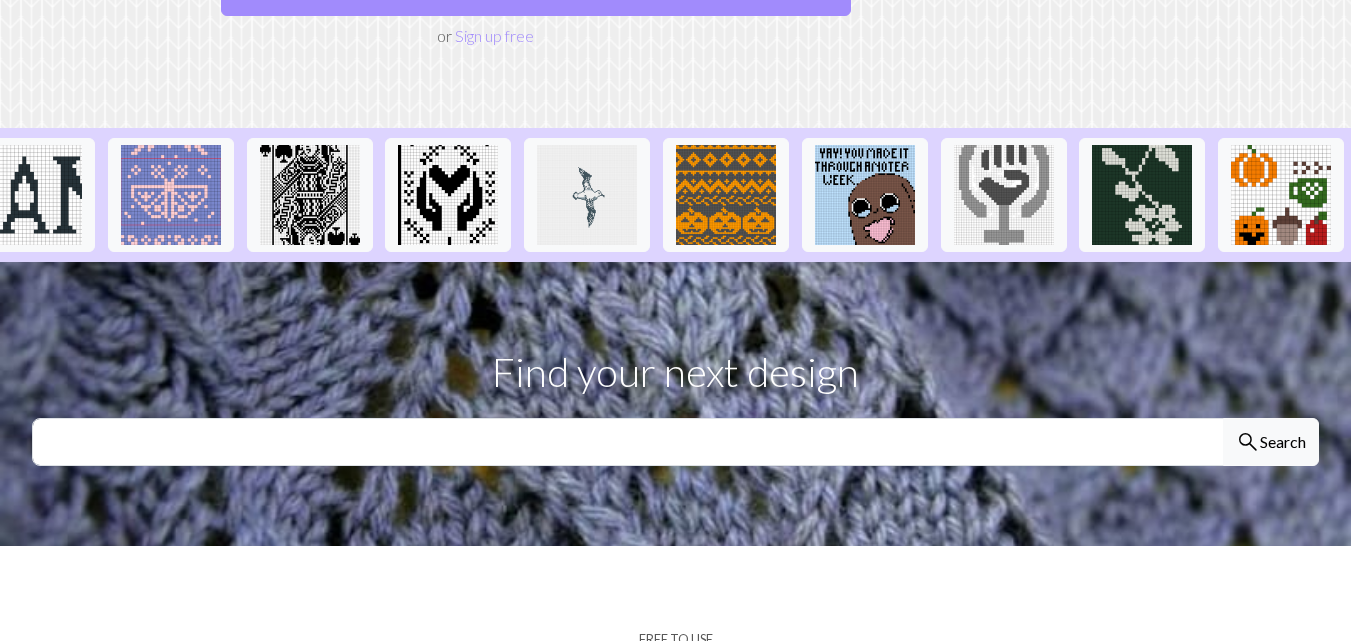 scroll, scrollTop: 500, scrollLeft: 0, axis: vertical 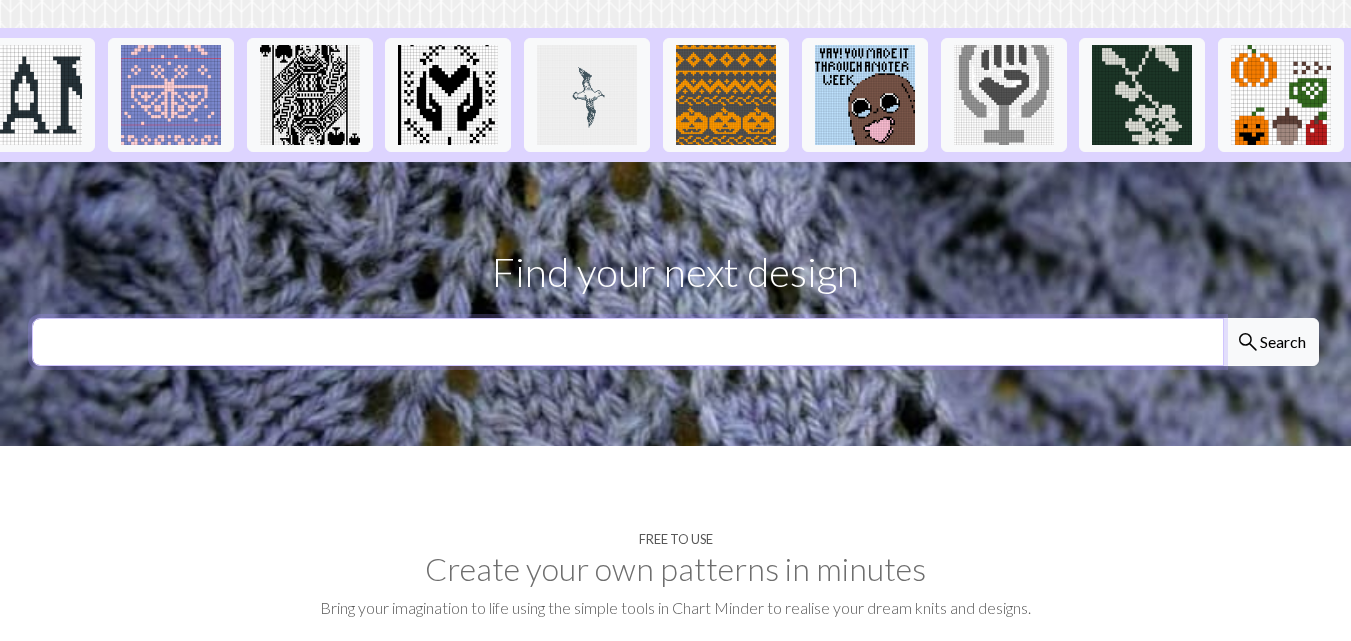 click at bounding box center [628, 342] 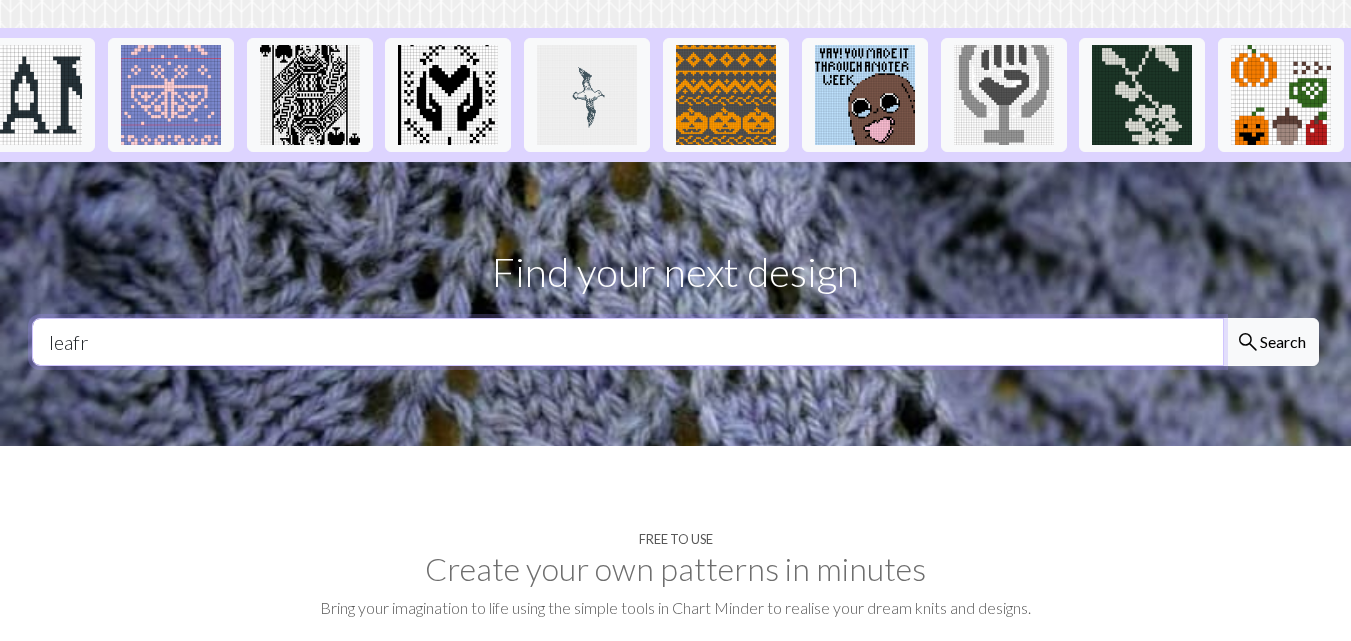 type on "leafr" 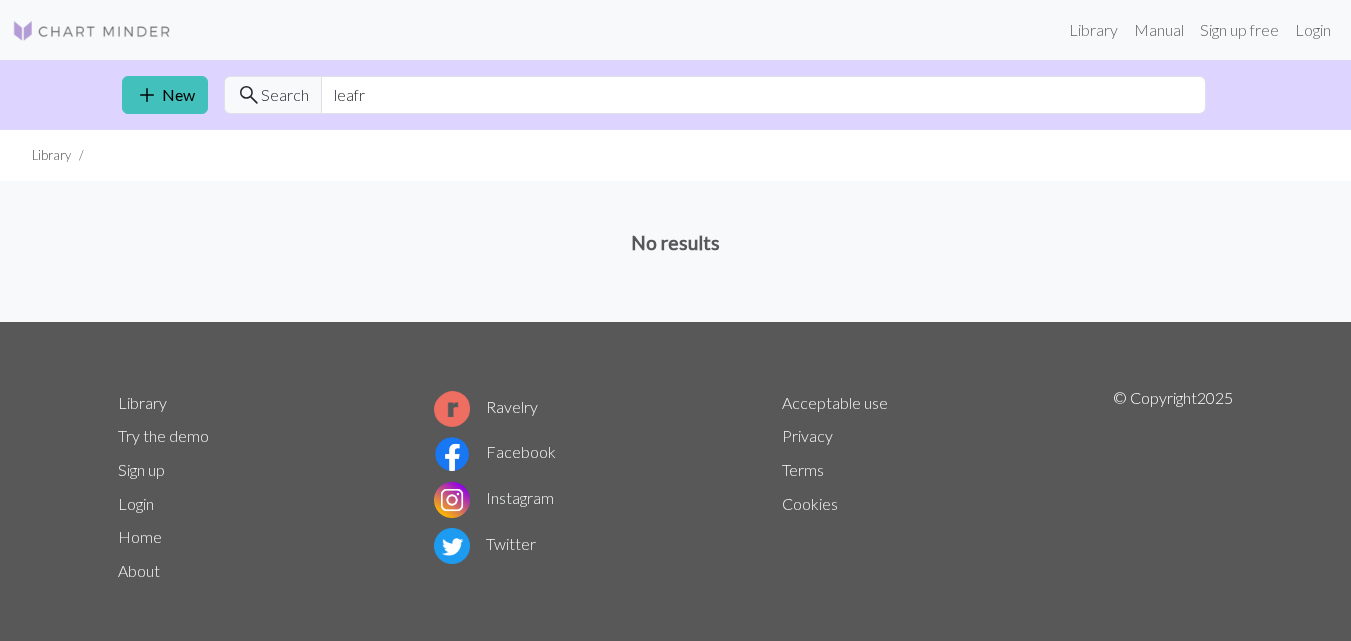 scroll, scrollTop: 0, scrollLeft: 0, axis: both 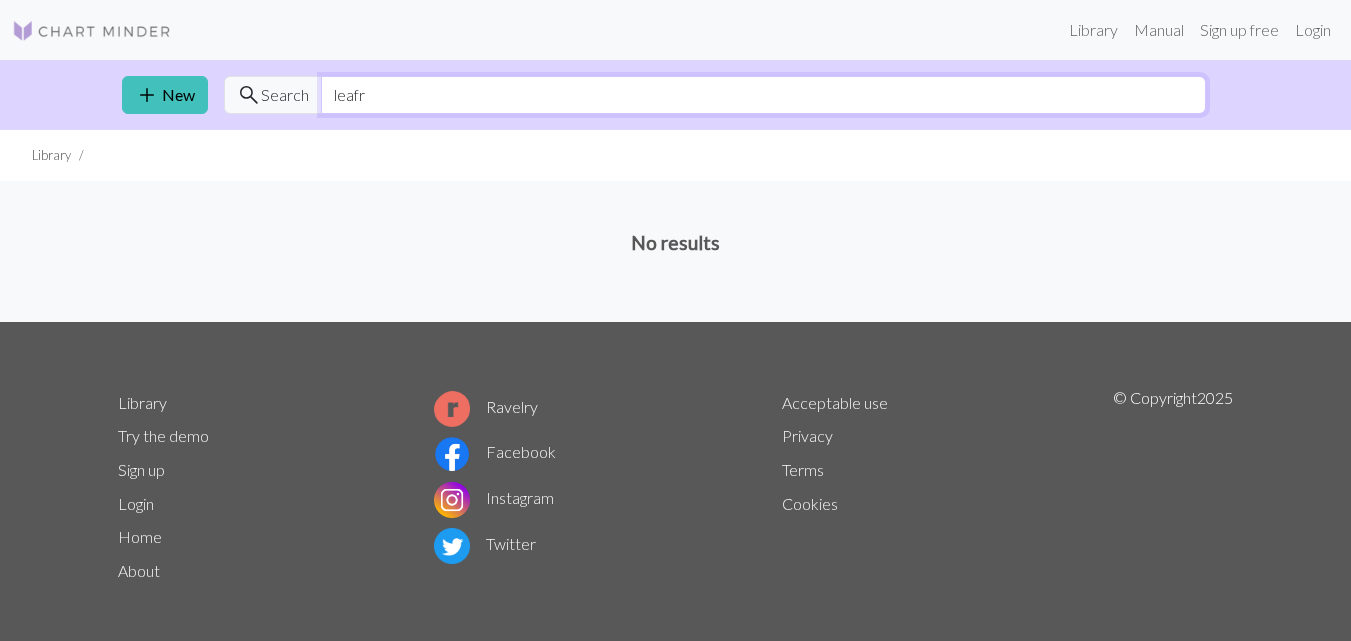 click on "leafr" at bounding box center [763, 95] 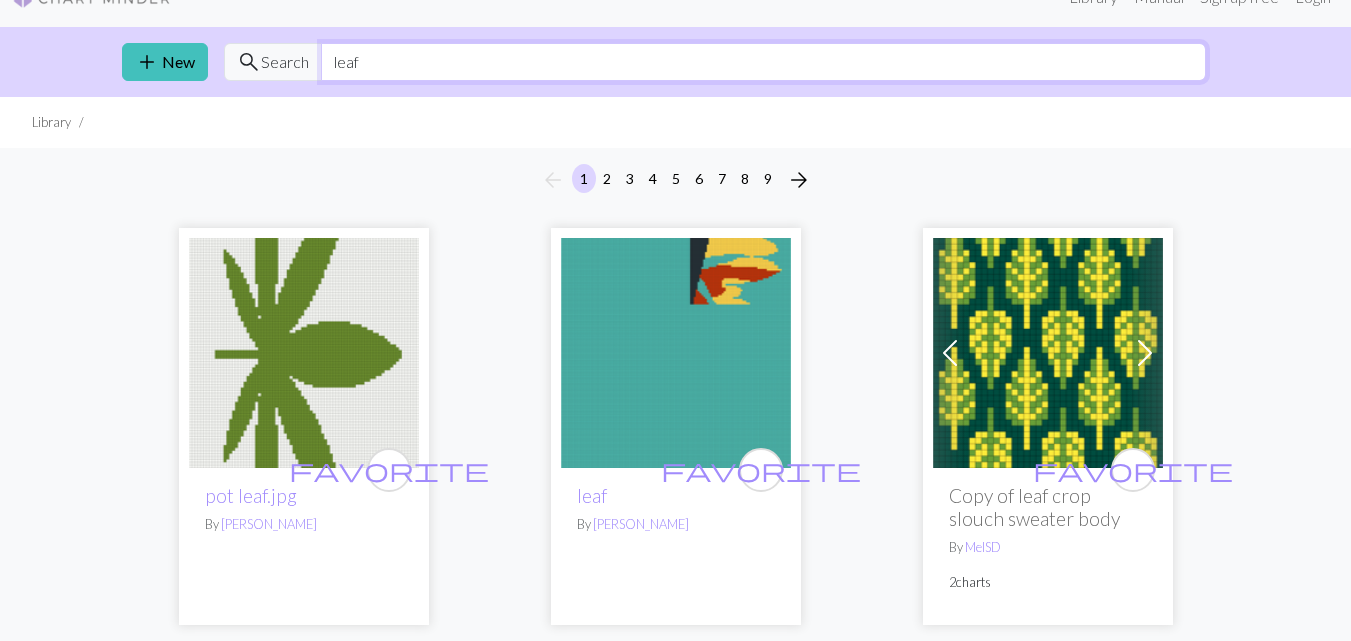 scroll, scrollTop: 0, scrollLeft: 0, axis: both 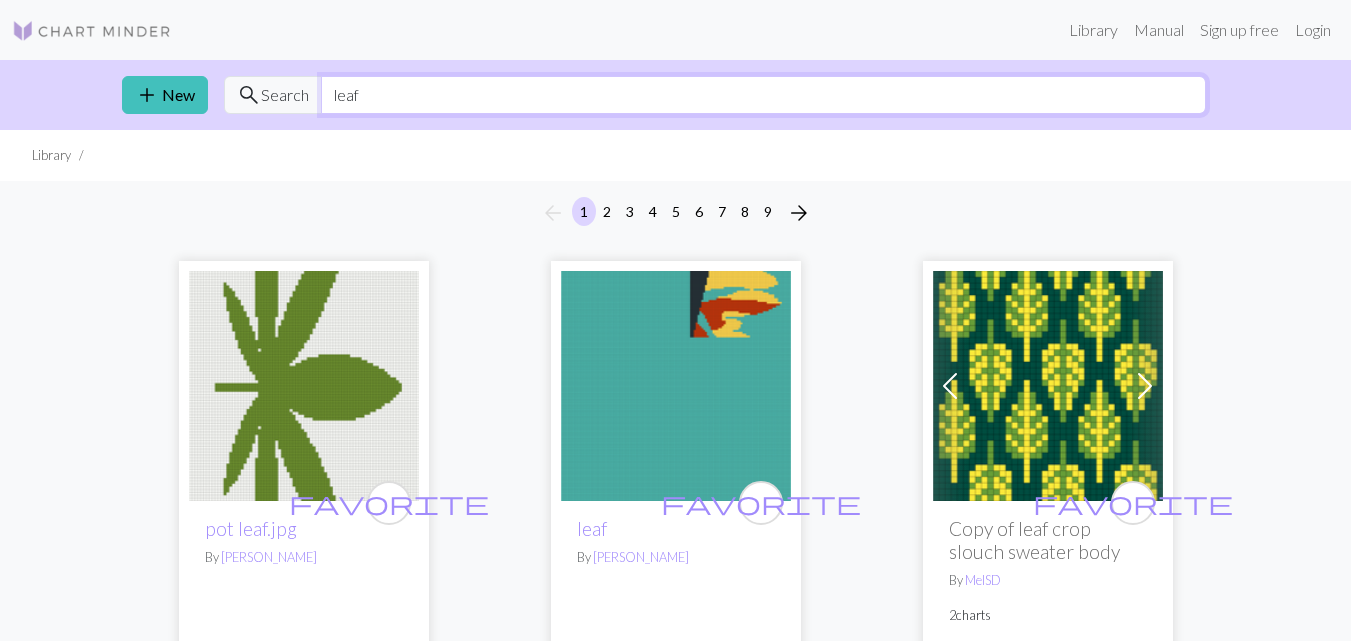 drag, startPoint x: 364, startPoint y: 92, endPoint x: 322, endPoint y: 94, distance: 42.047592 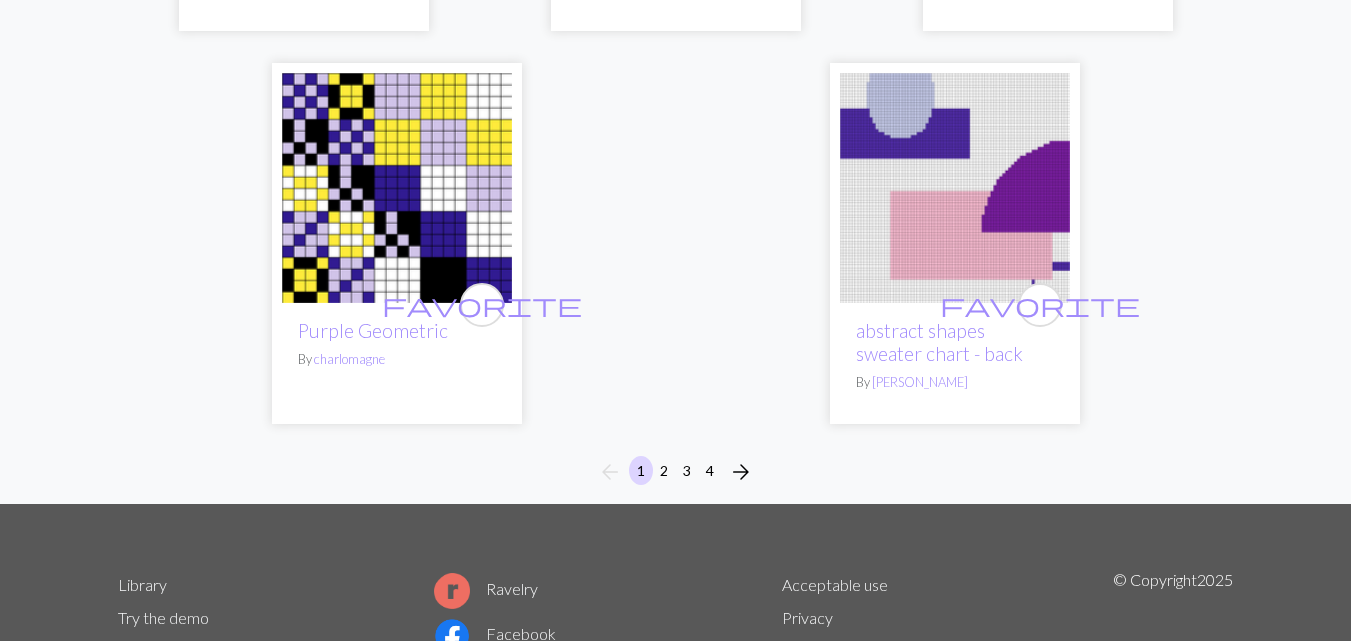 scroll, scrollTop: 7200, scrollLeft: 0, axis: vertical 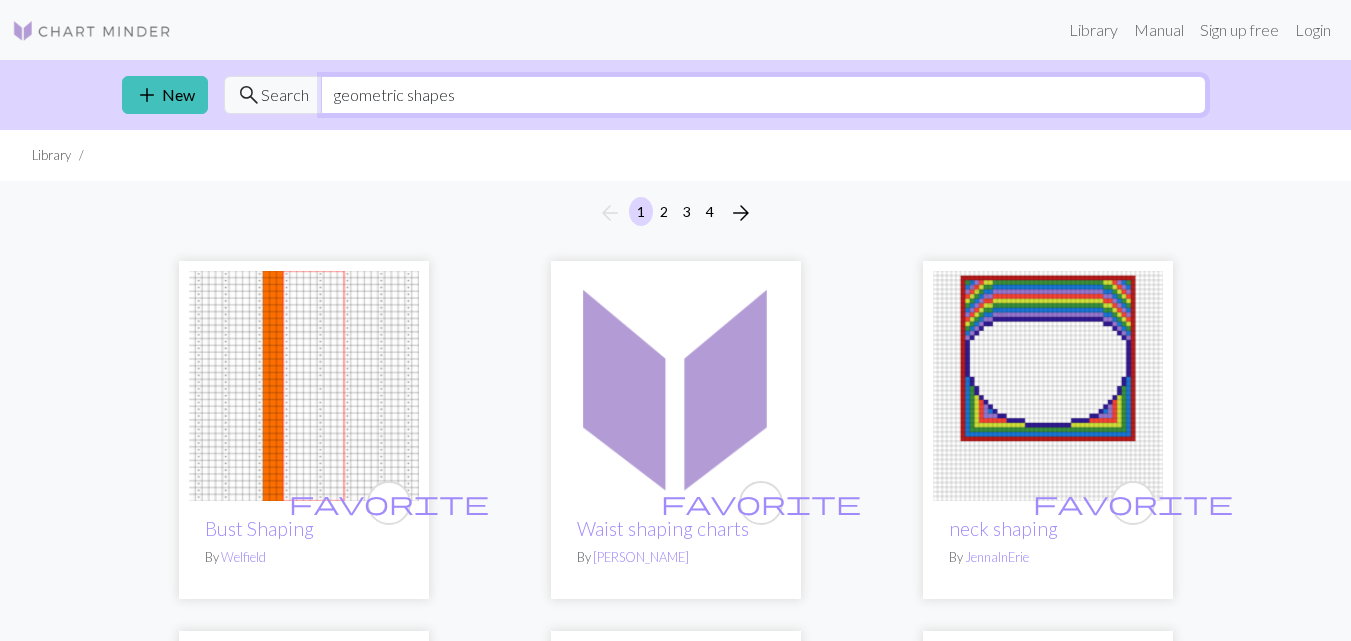 drag, startPoint x: 473, startPoint y: 95, endPoint x: 322, endPoint y: 95, distance: 151 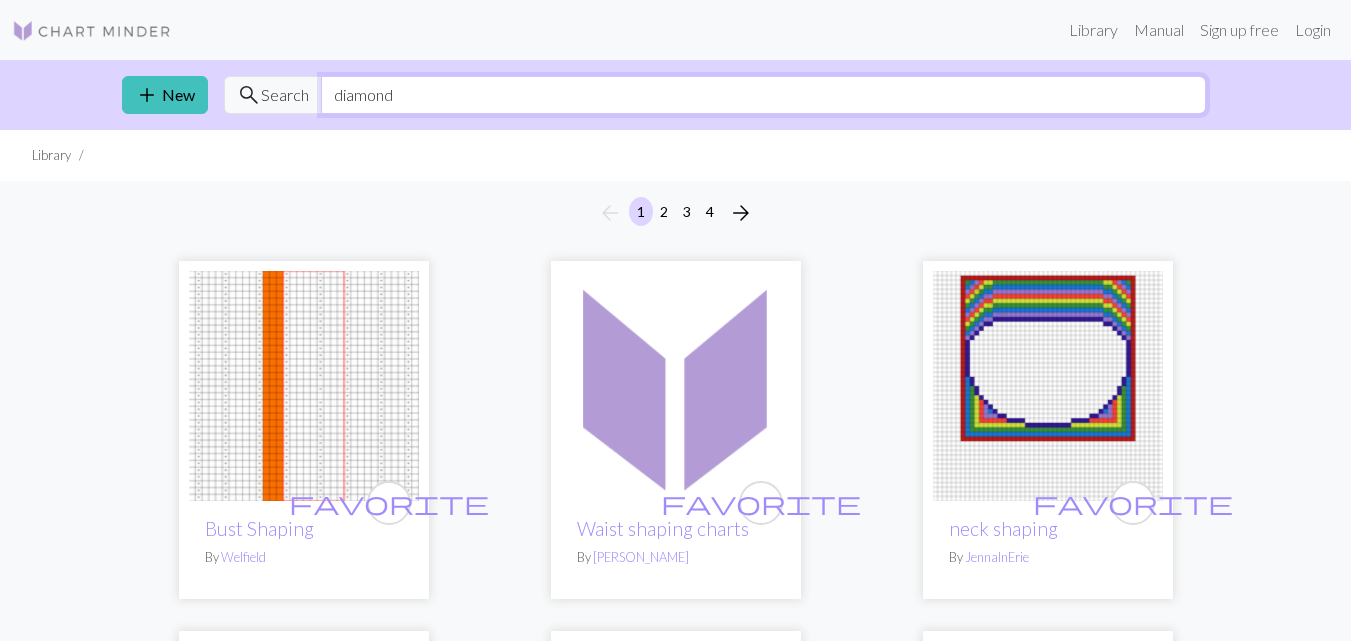 type on "diamond" 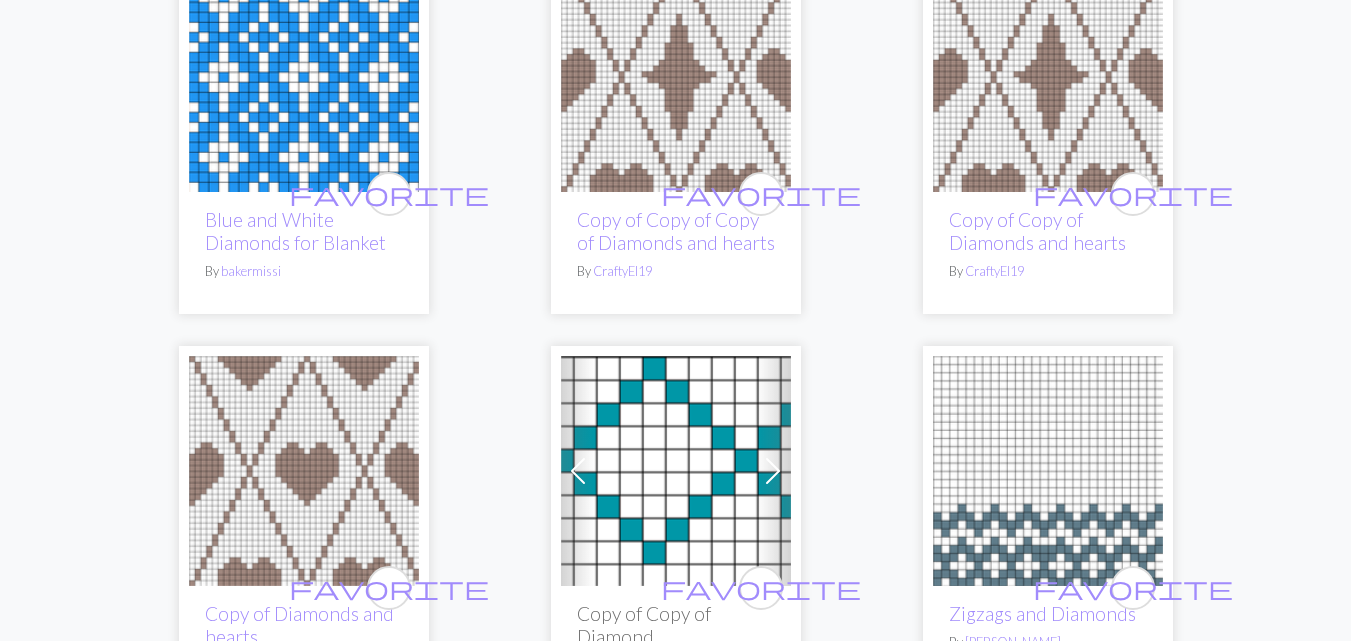 scroll, scrollTop: 4000, scrollLeft: 0, axis: vertical 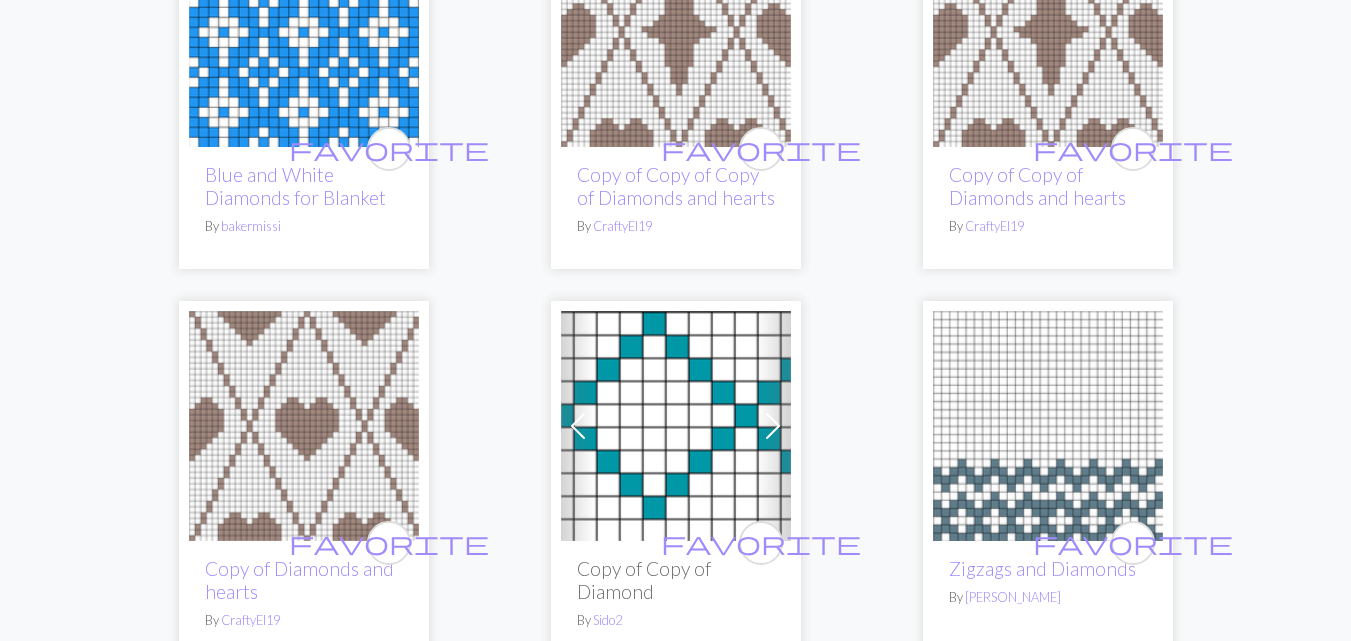 click at bounding box center (304, 426) 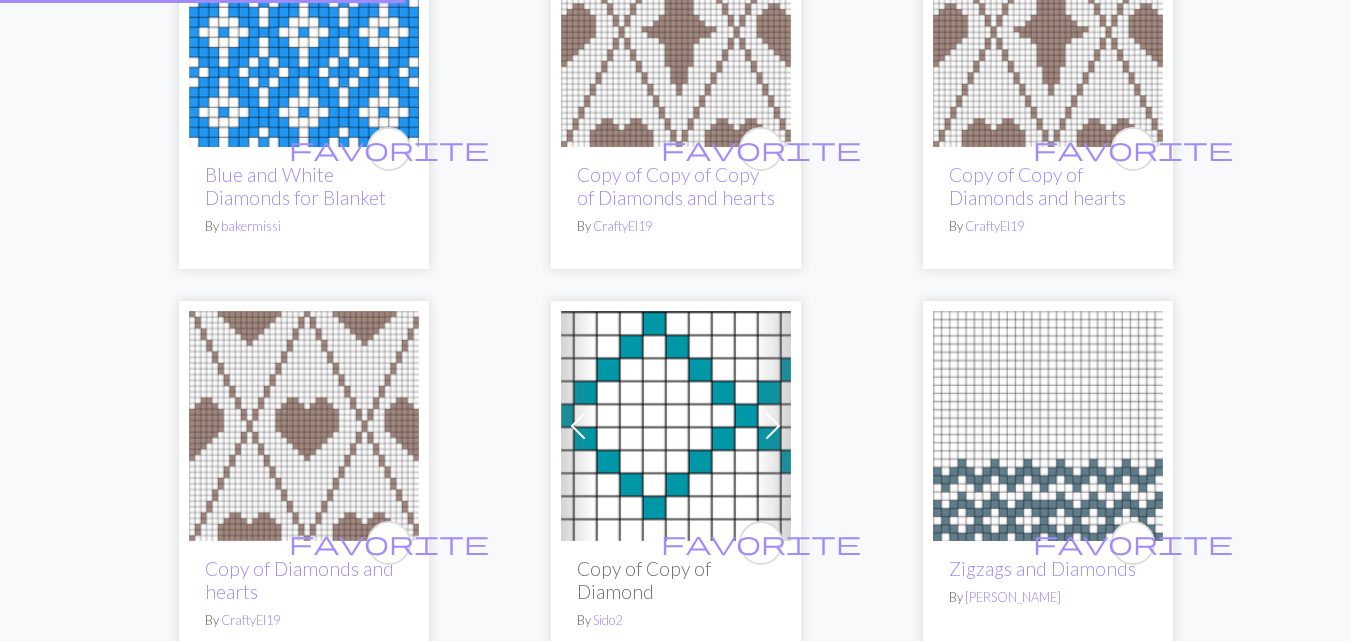 scroll, scrollTop: 0, scrollLeft: 0, axis: both 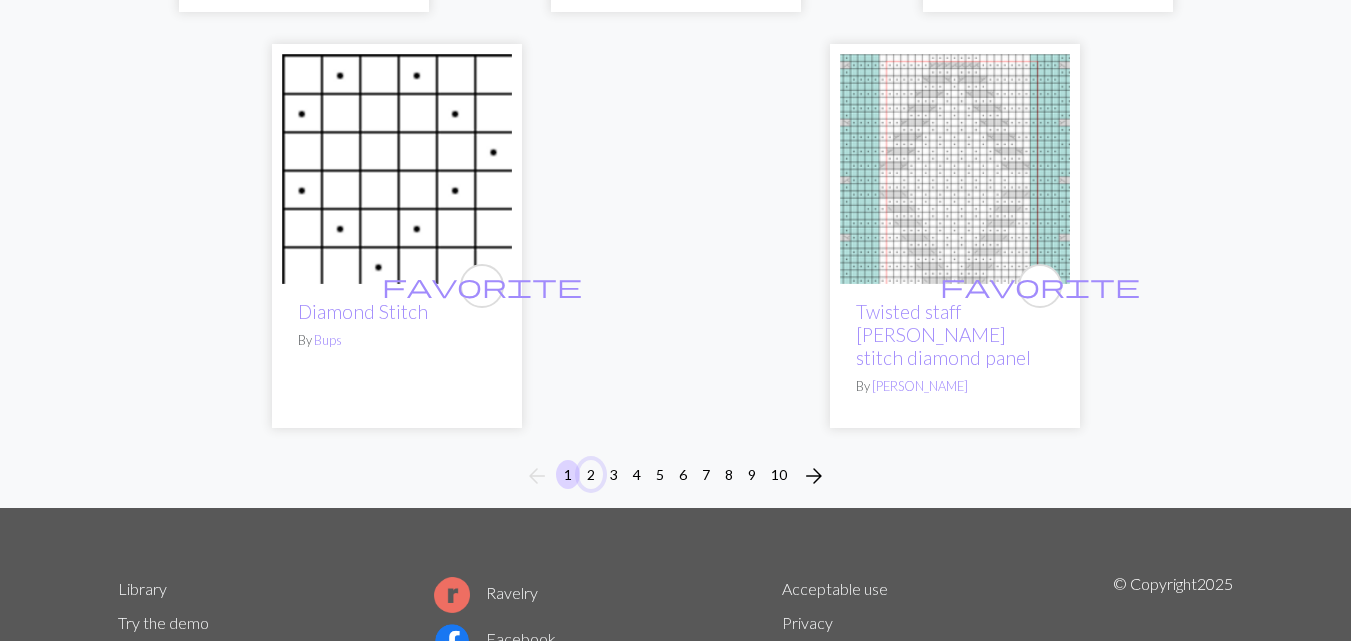 click on "2" at bounding box center [591, 474] 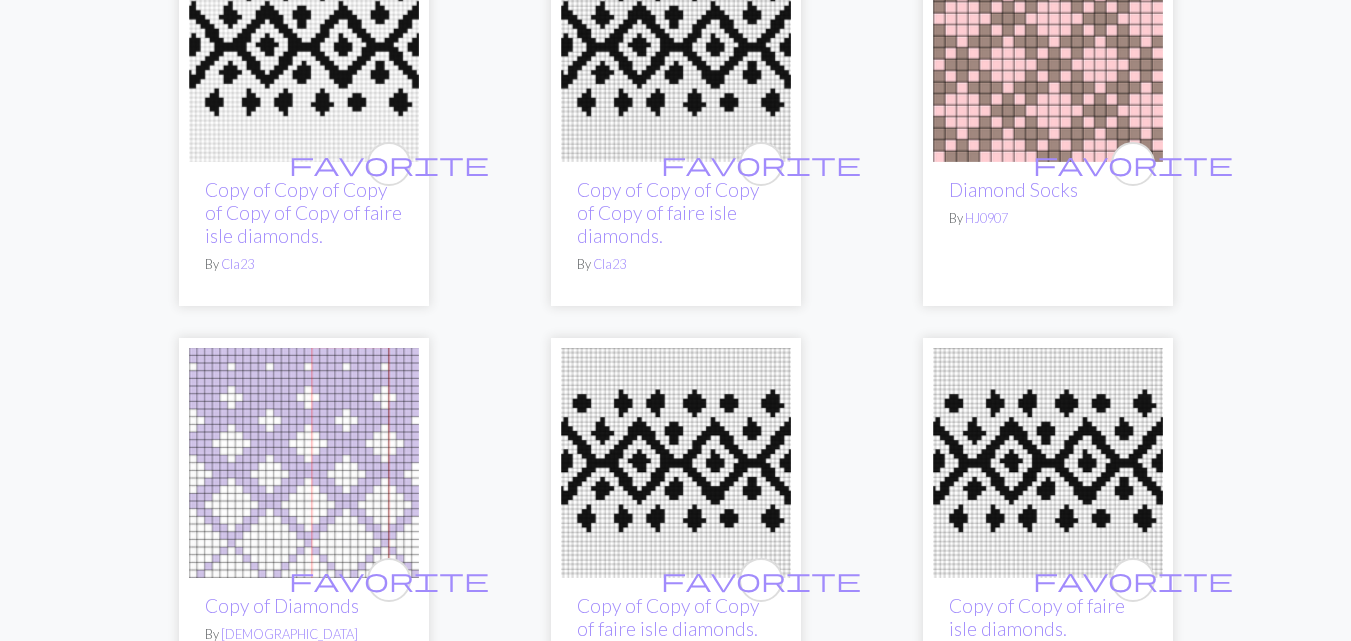 scroll, scrollTop: 3600, scrollLeft: 0, axis: vertical 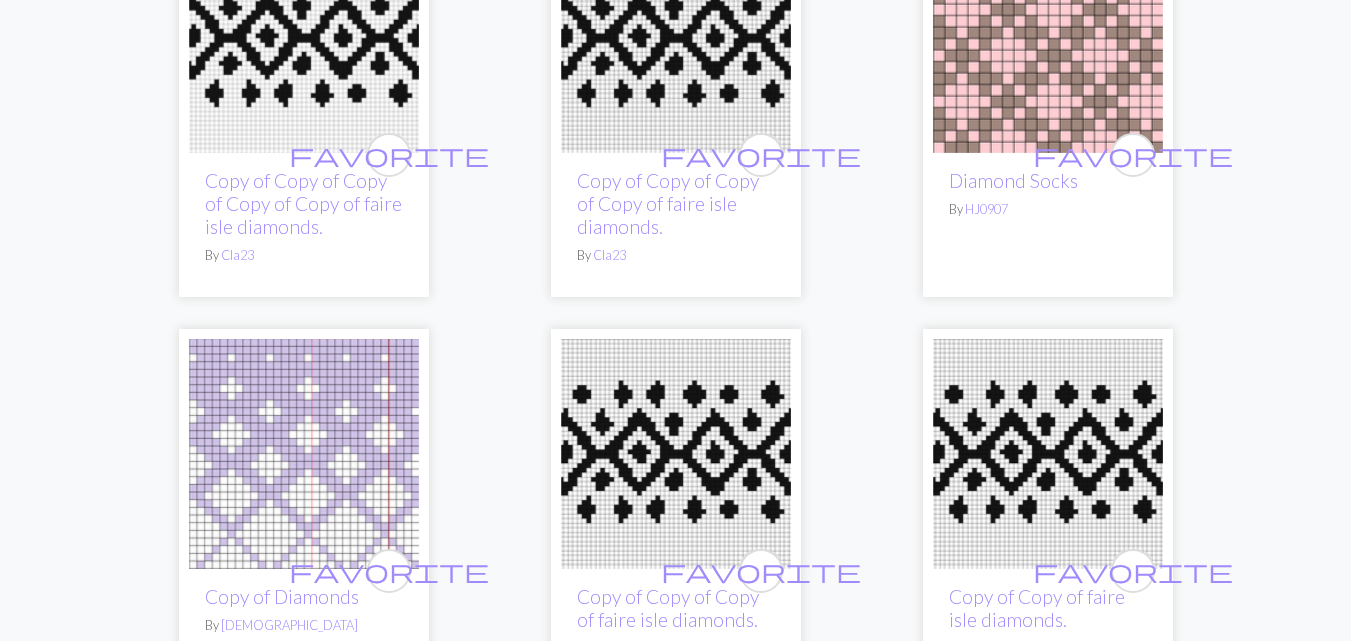 click at bounding box center (304, 454) 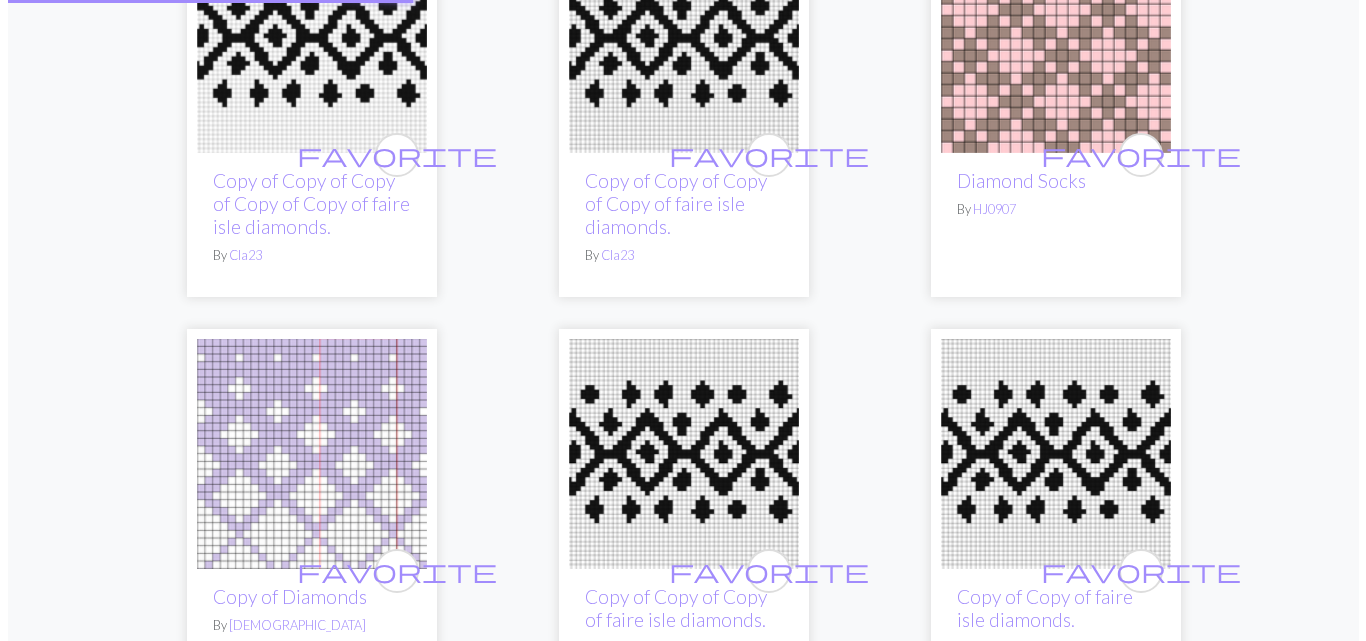 scroll, scrollTop: 0, scrollLeft: 0, axis: both 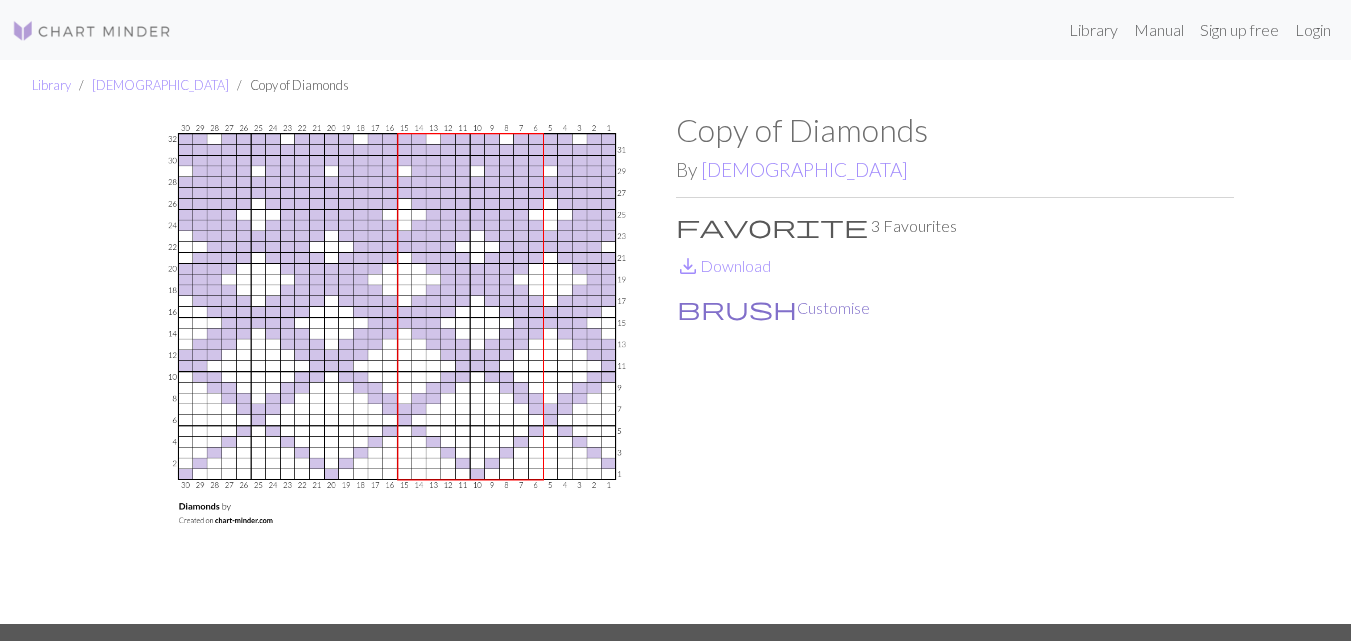 click on "brush Customise" at bounding box center (773, 308) 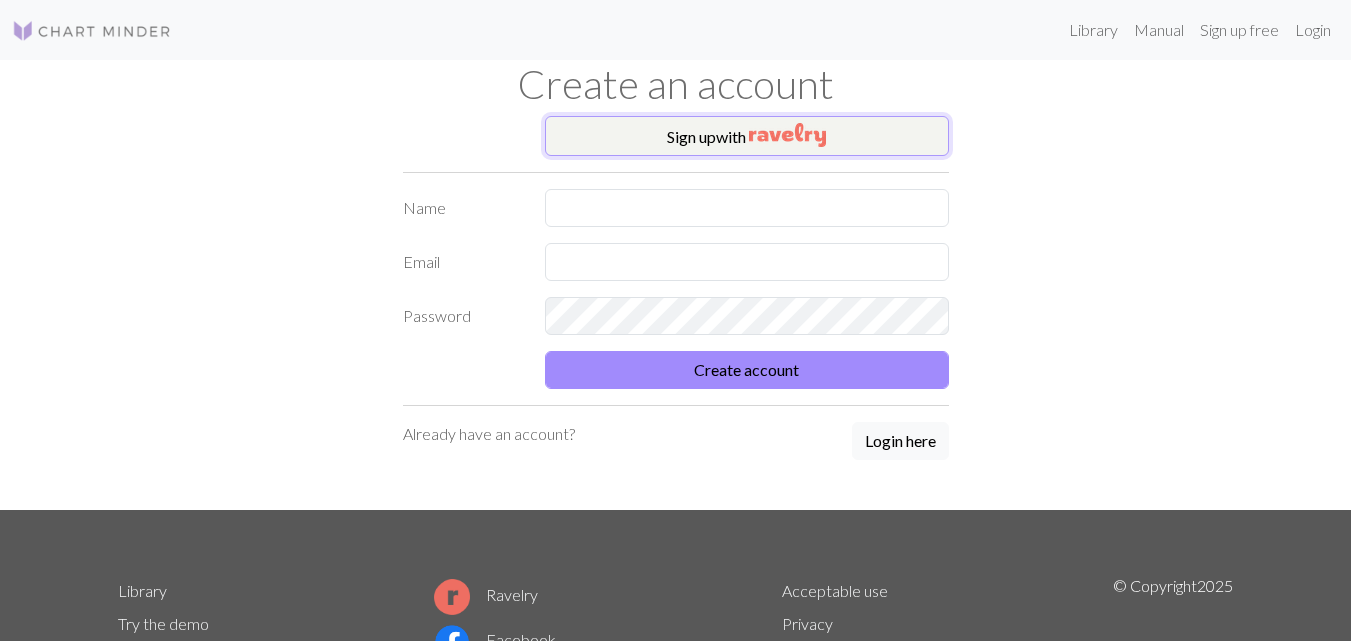 click on "Sign up  with" at bounding box center (747, 136) 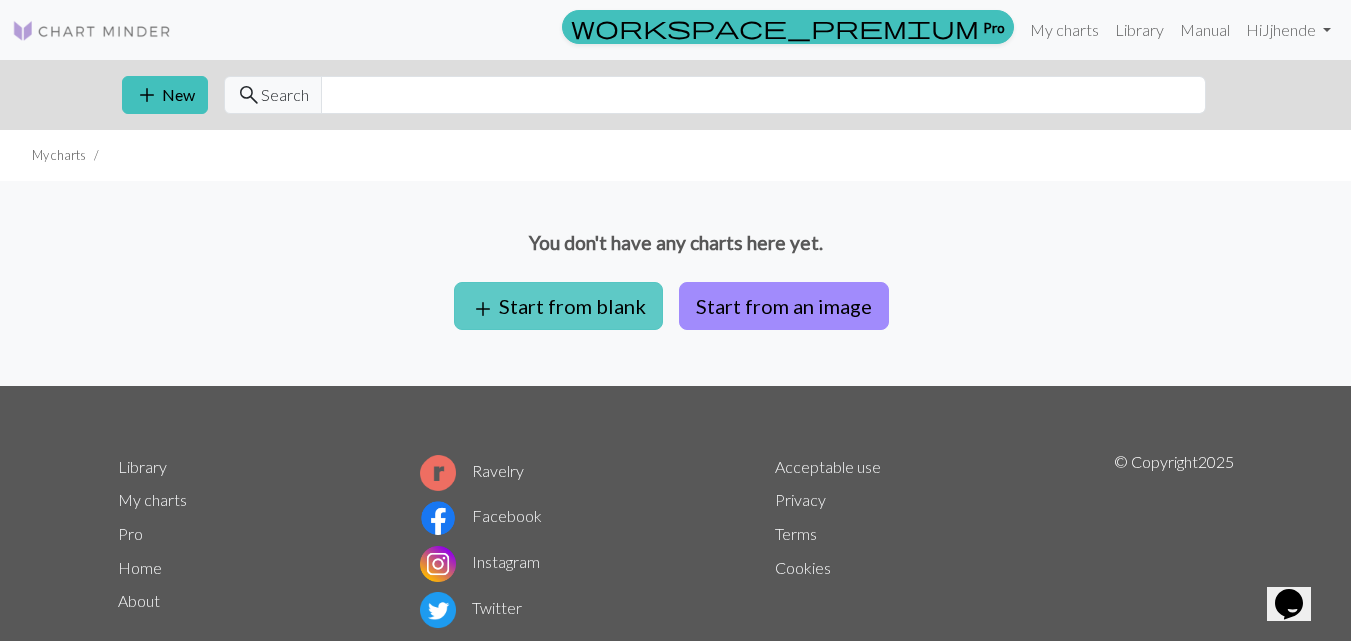 click on "add   Start from blank" at bounding box center [558, 306] 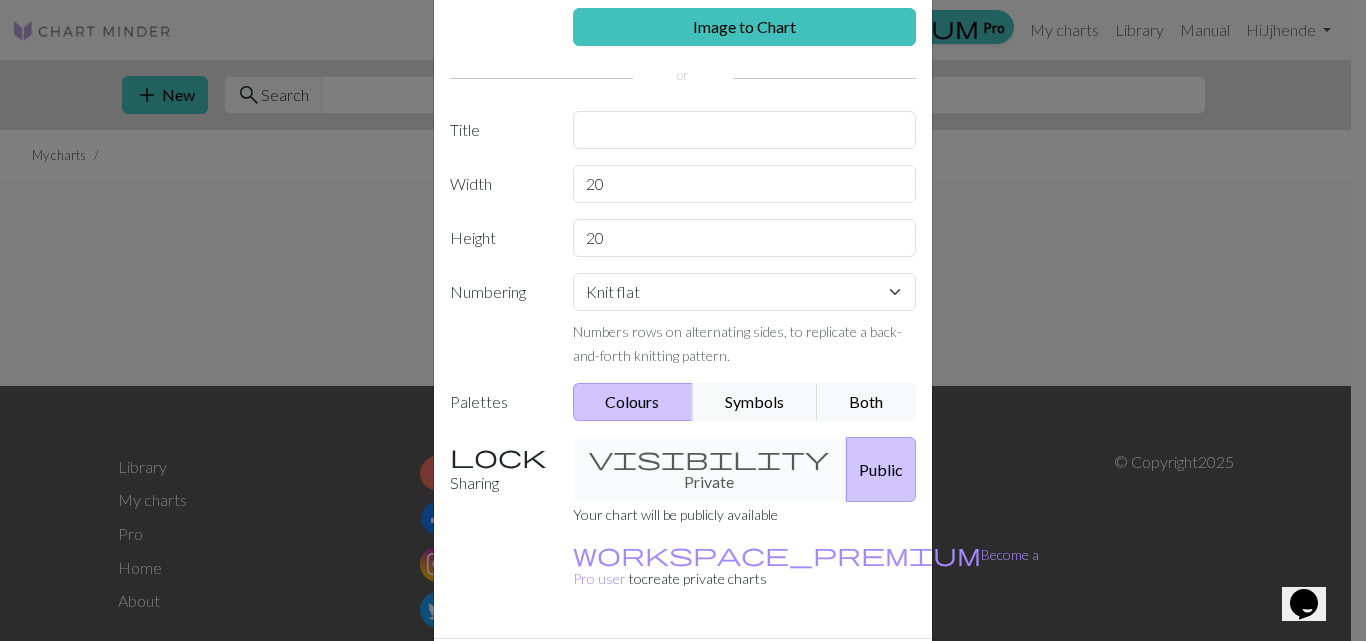 scroll, scrollTop: 149, scrollLeft: 0, axis: vertical 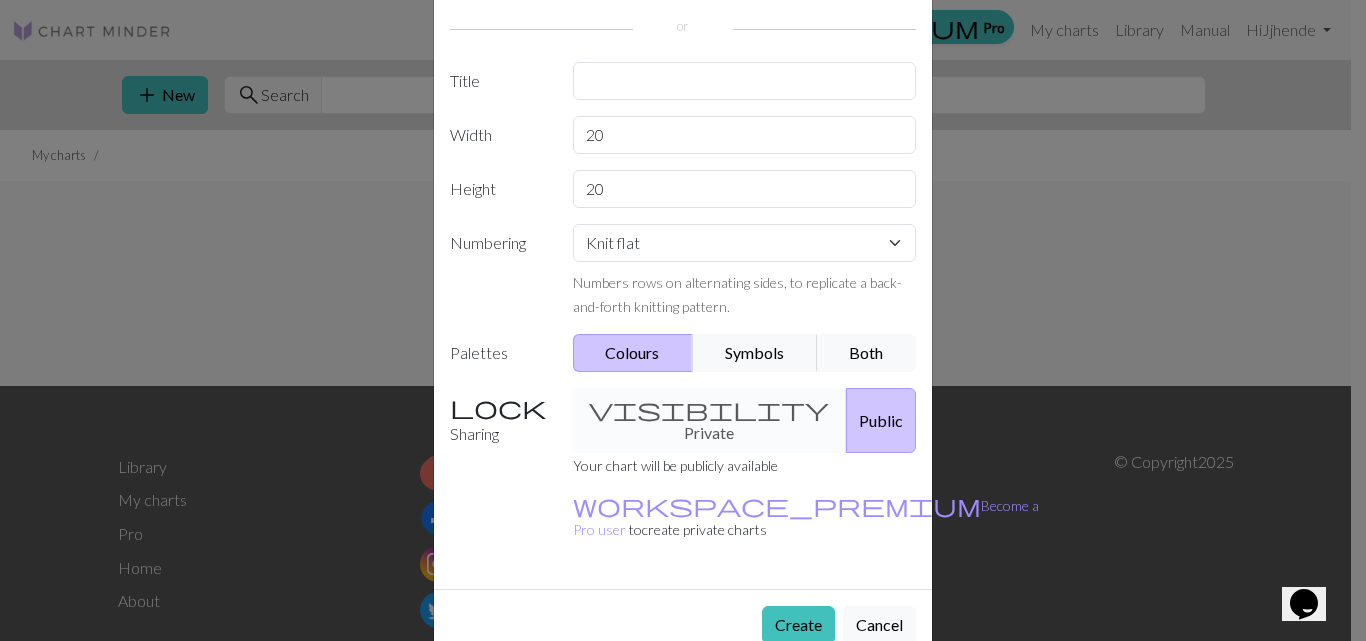 click on "visibility  Private Public" at bounding box center [745, 420] 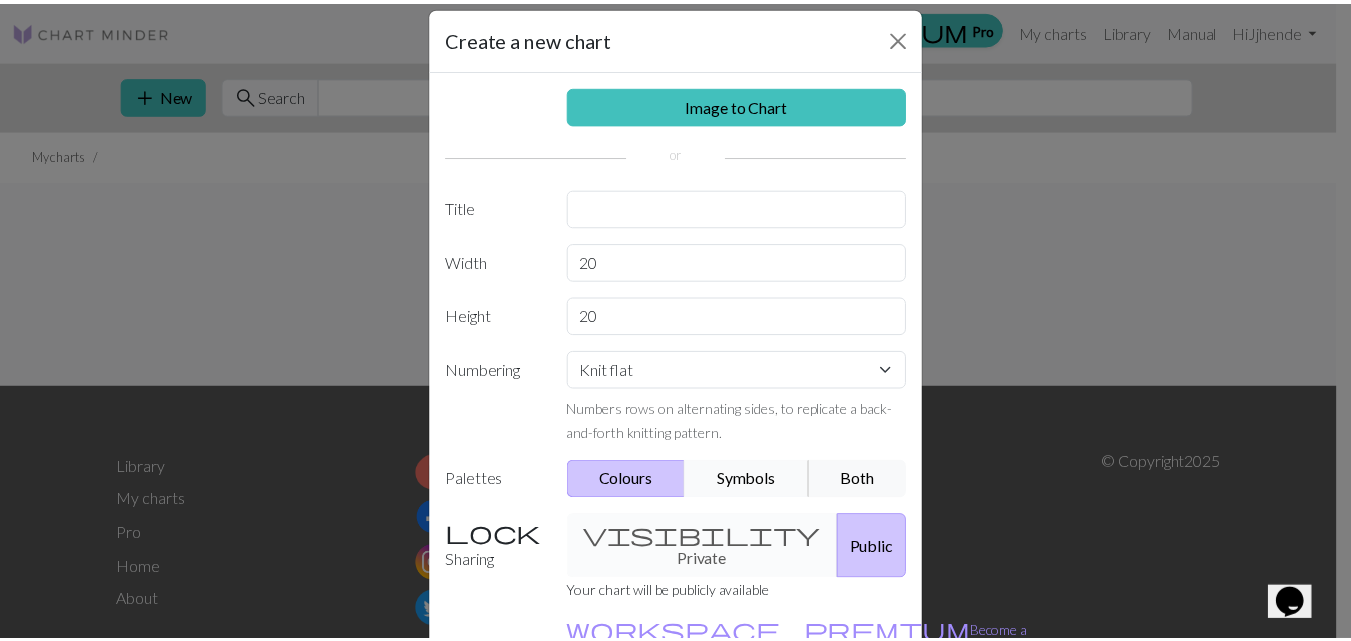 scroll, scrollTop: 0, scrollLeft: 0, axis: both 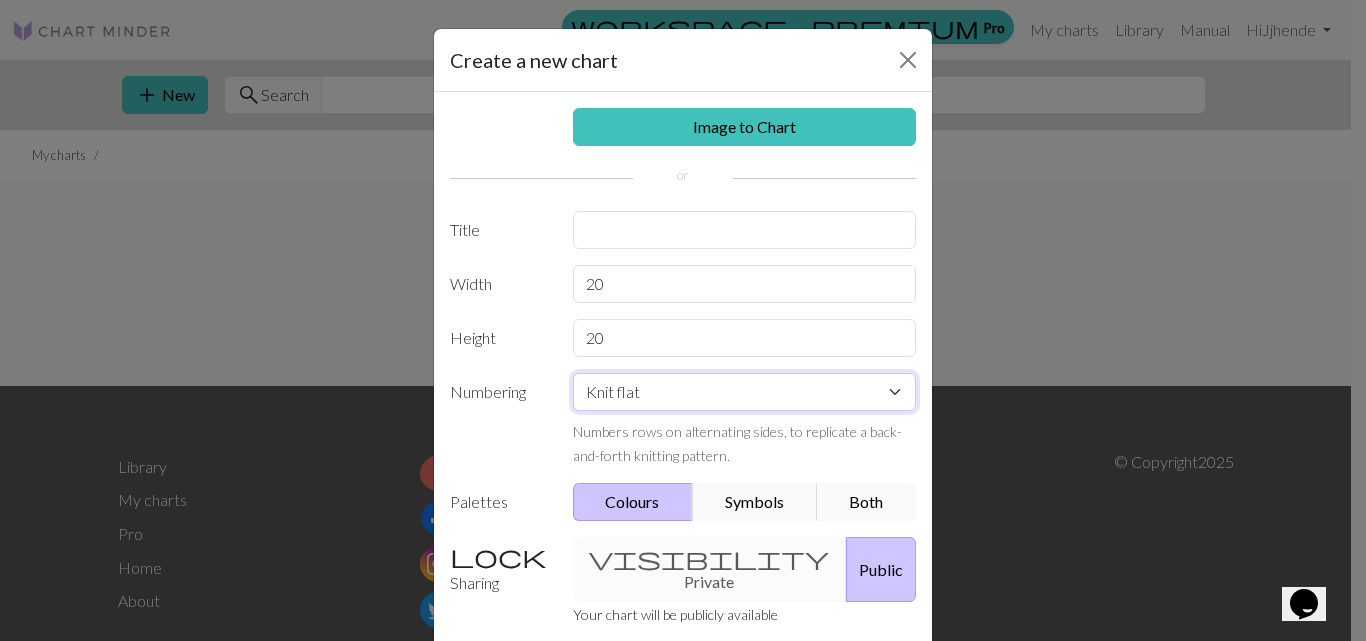 click on "Knit flat Knit in the round Lace knitting Cross stitch" at bounding box center (745, 392) 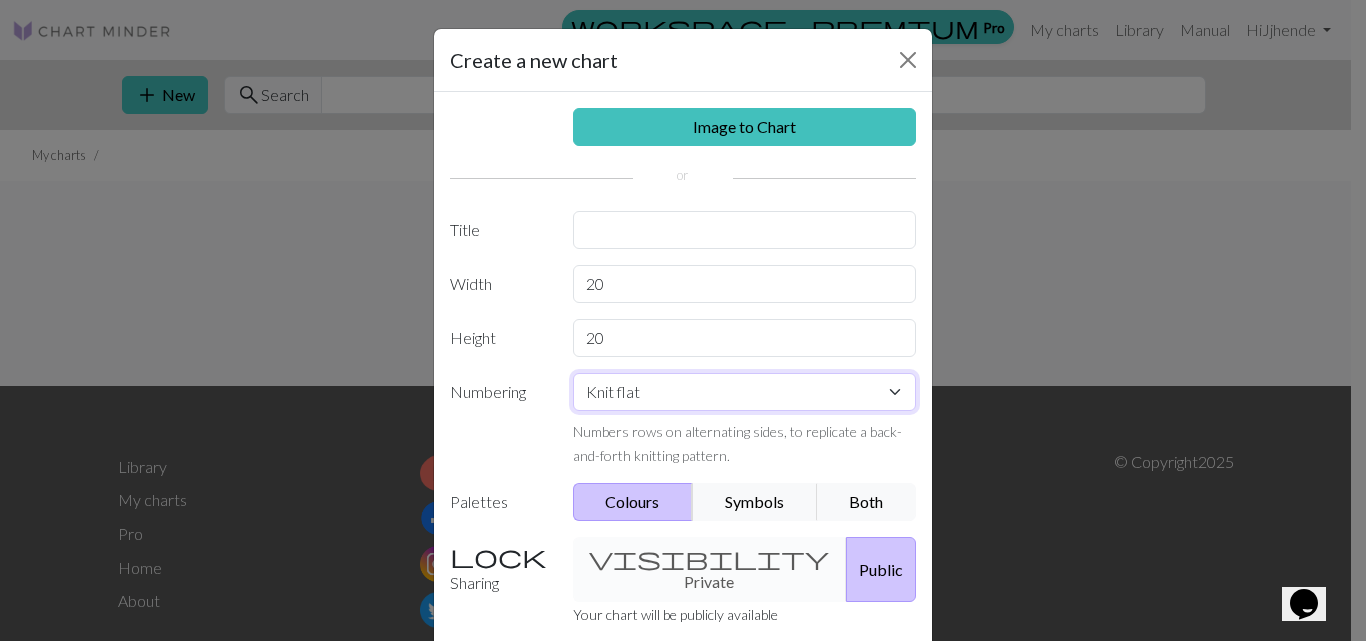 click on "Knit flat Knit in the round Lace knitting Cross stitch" at bounding box center (745, 392) 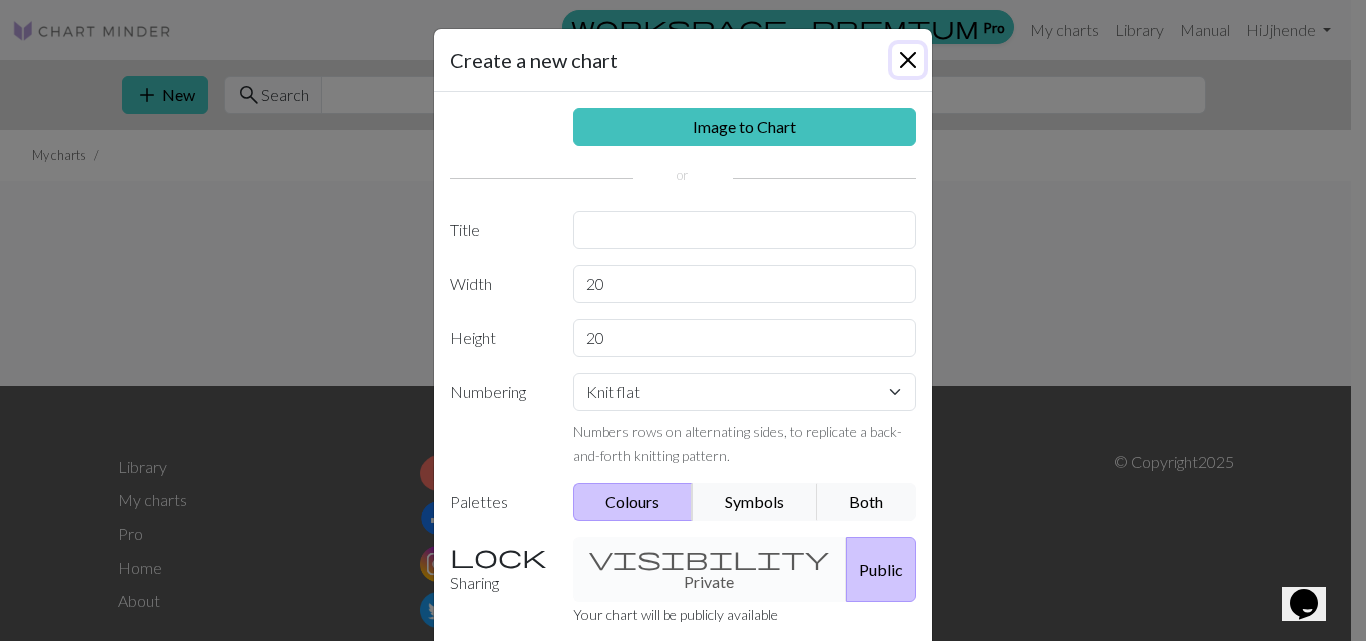 click at bounding box center (908, 60) 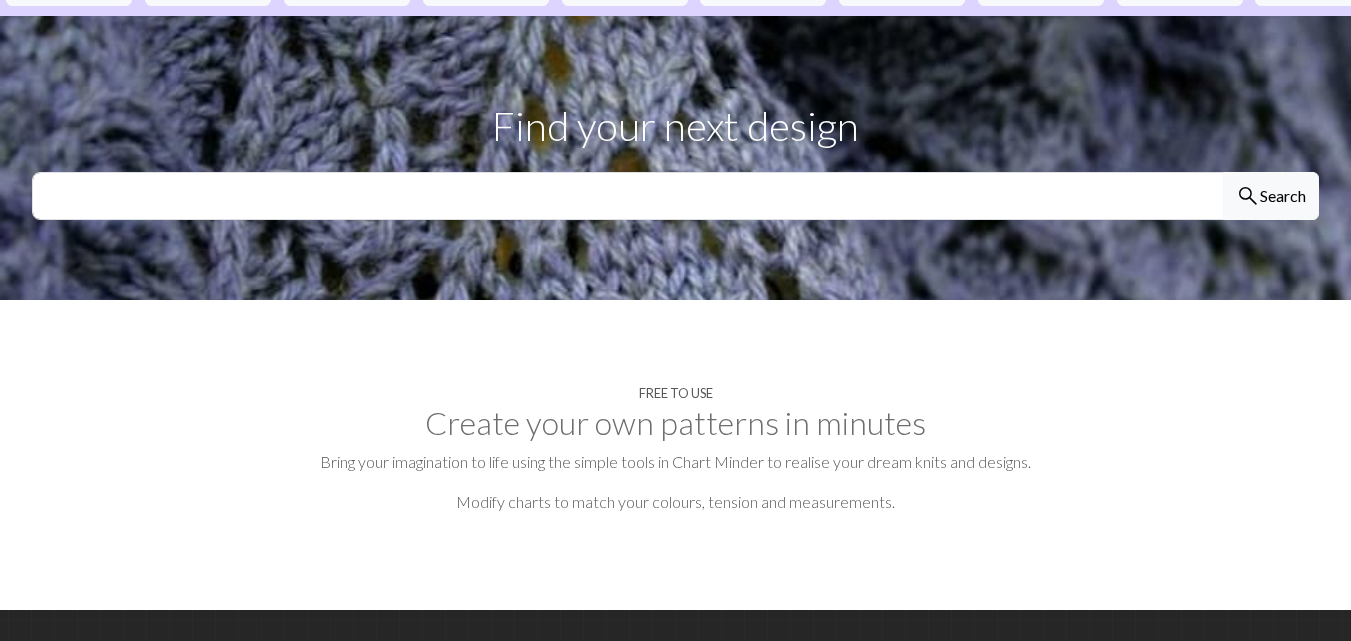 scroll, scrollTop: 600, scrollLeft: 0, axis: vertical 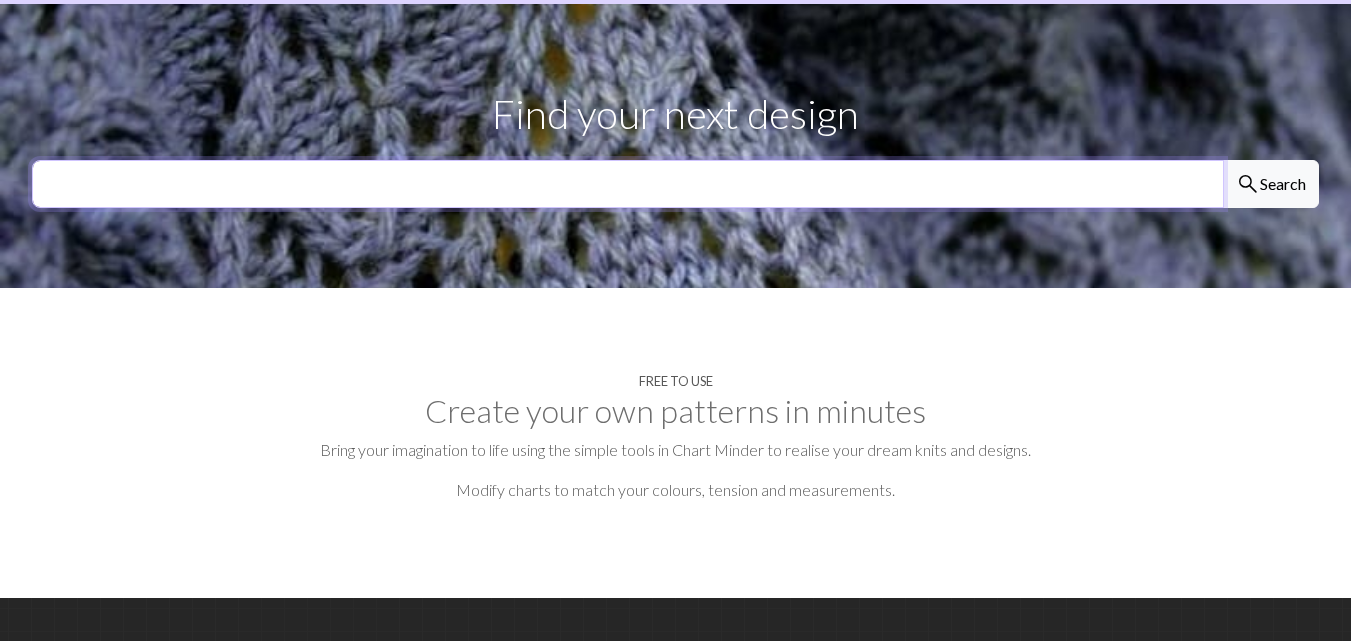 click at bounding box center (628, 184) 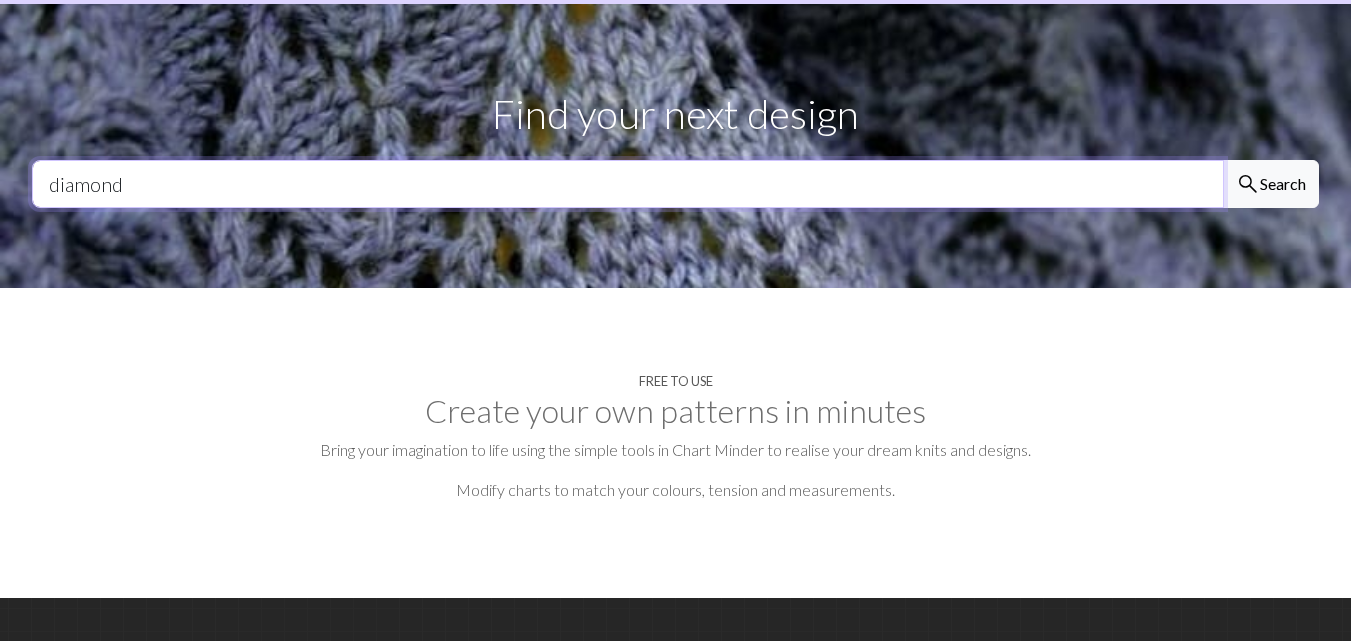 type on "diamond" 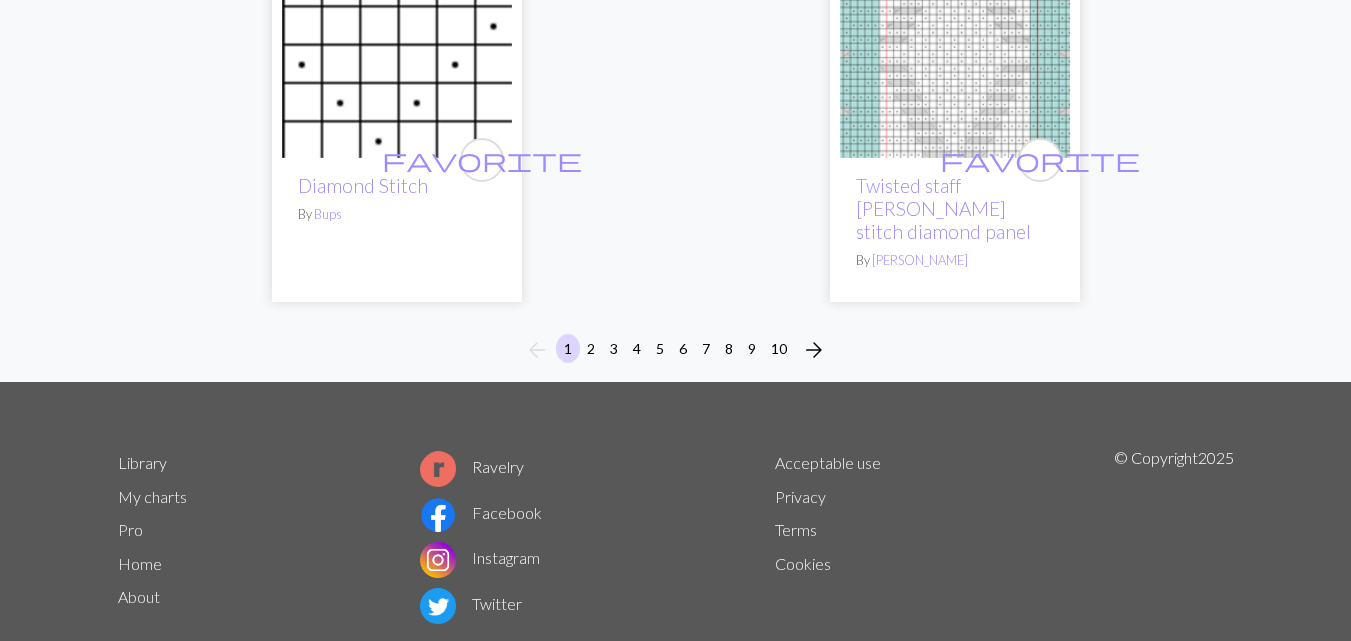 scroll, scrollTop: 6831, scrollLeft: 0, axis: vertical 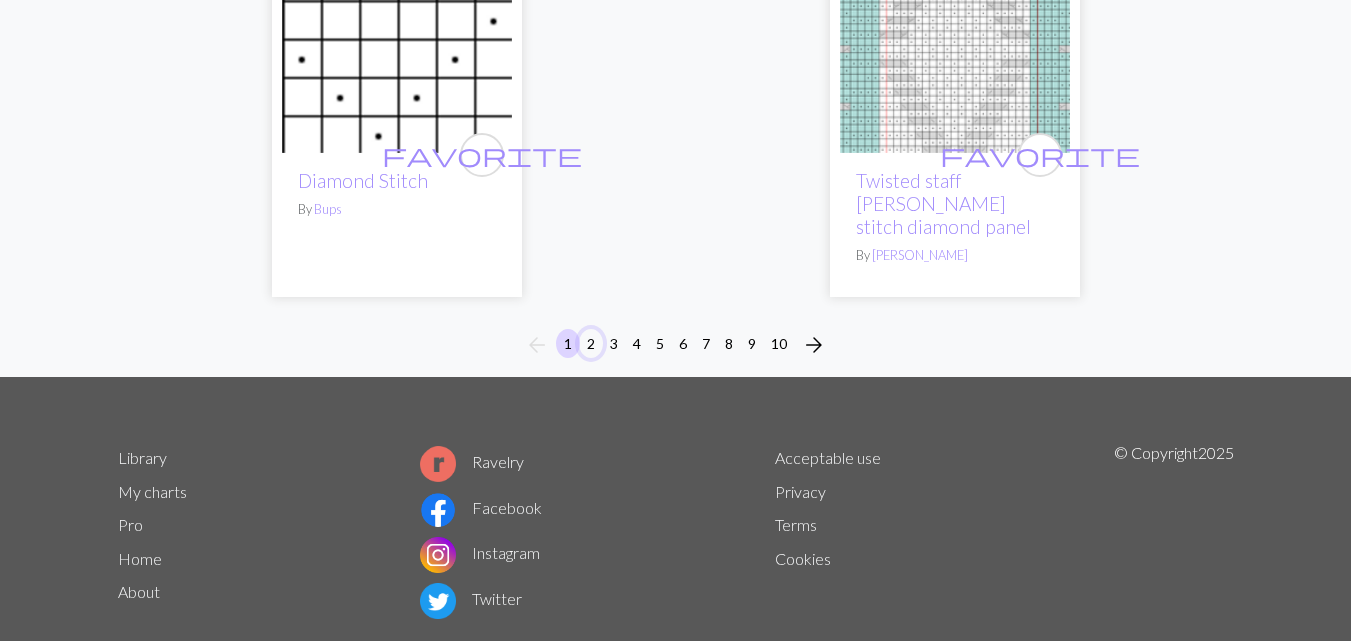 click on "2" at bounding box center [591, 343] 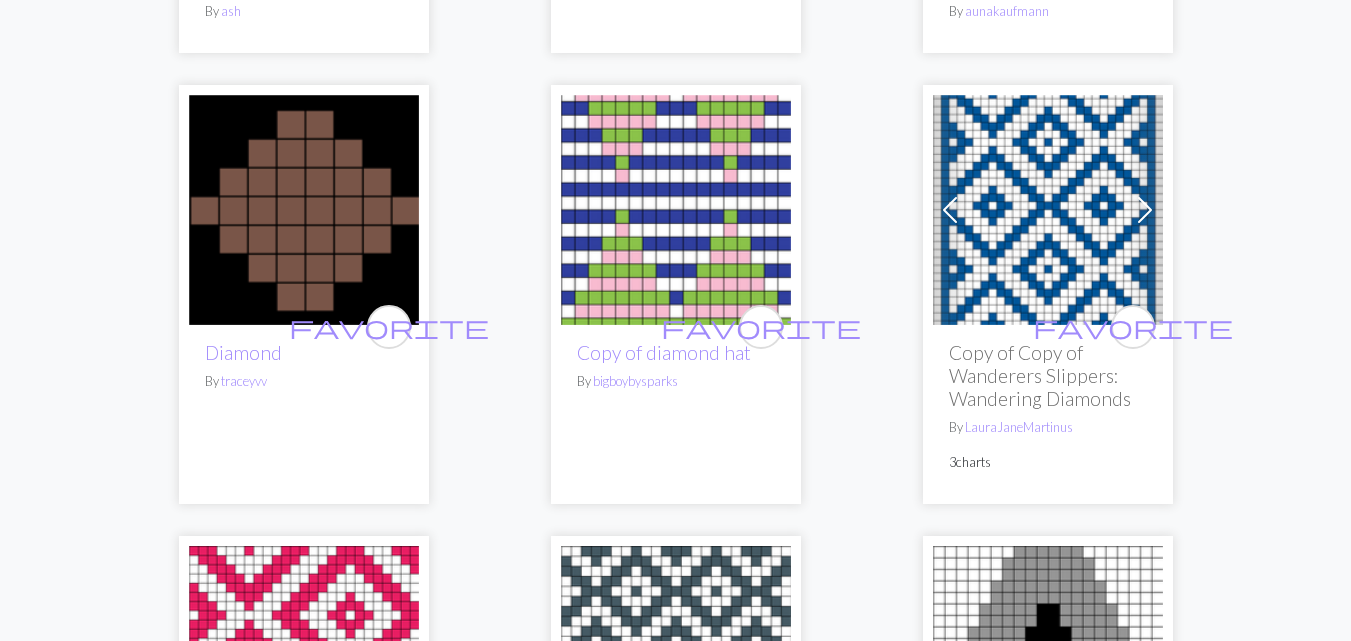scroll, scrollTop: 1000, scrollLeft: 0, axis: vertical 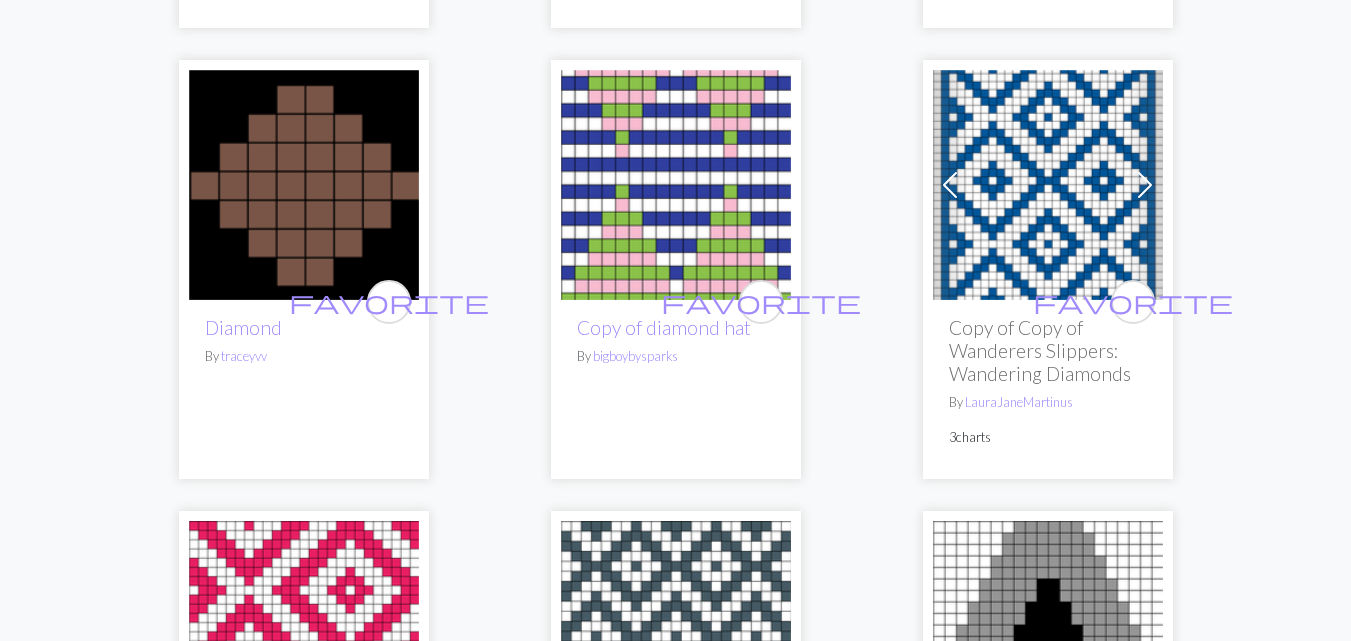 click at bounding box center (1048, 185) 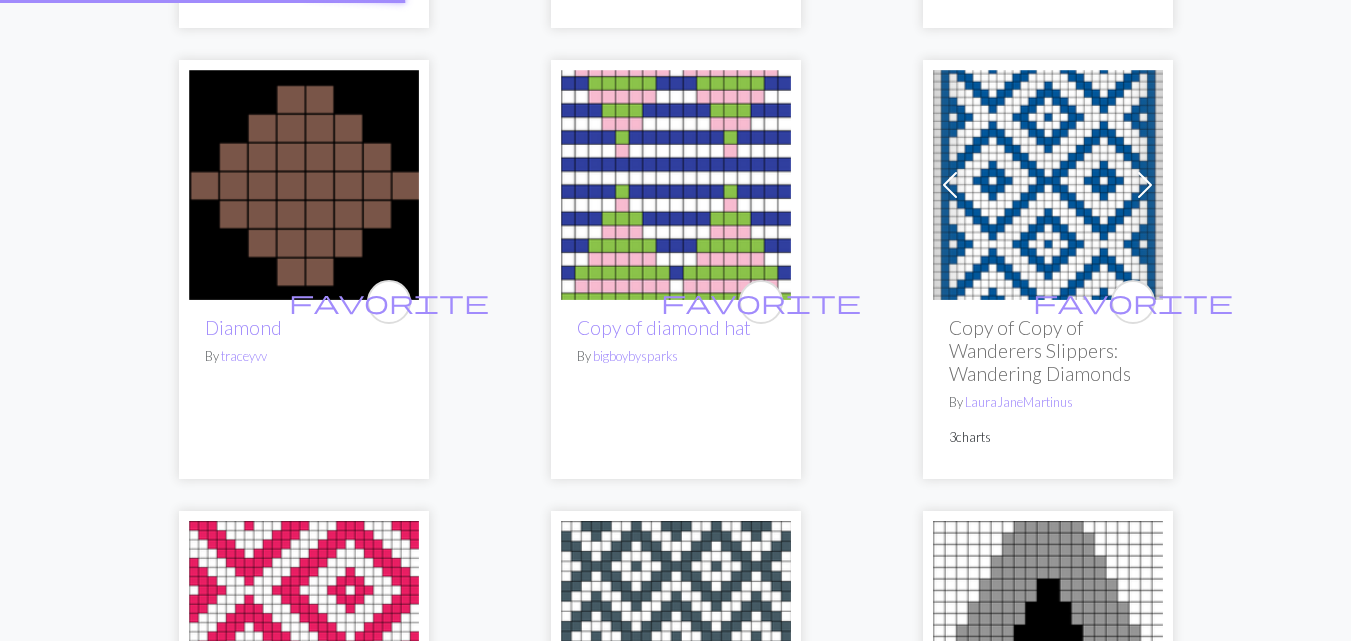 scroll, scrollTop: 0, scrollLeft: 0, axis: both 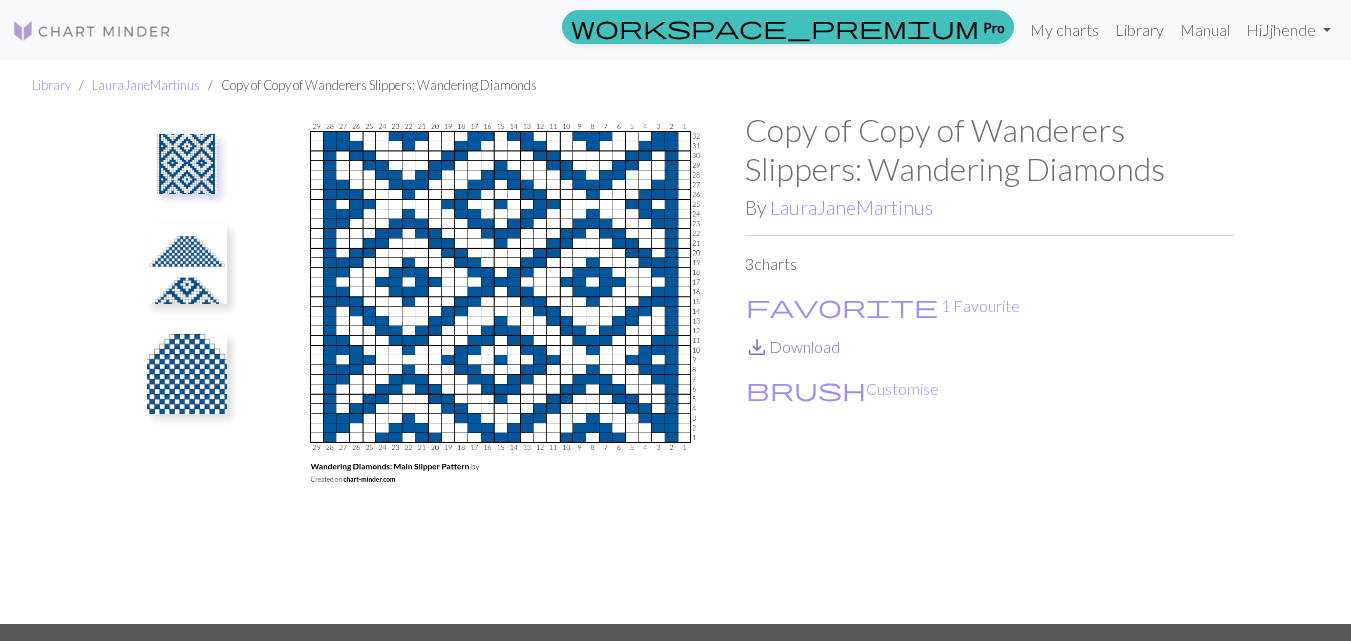 click on "save_alt  Download" at bounding box center [792, 346] 